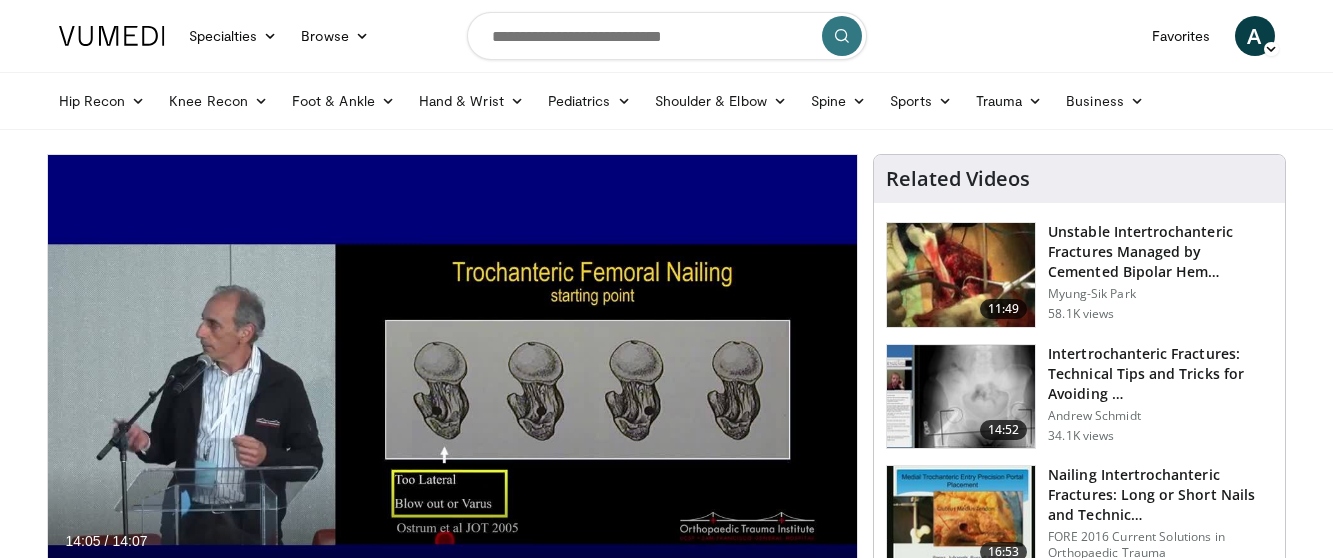 scroll, scrollTop: 70, scrollLeft: 0, axis: vertical 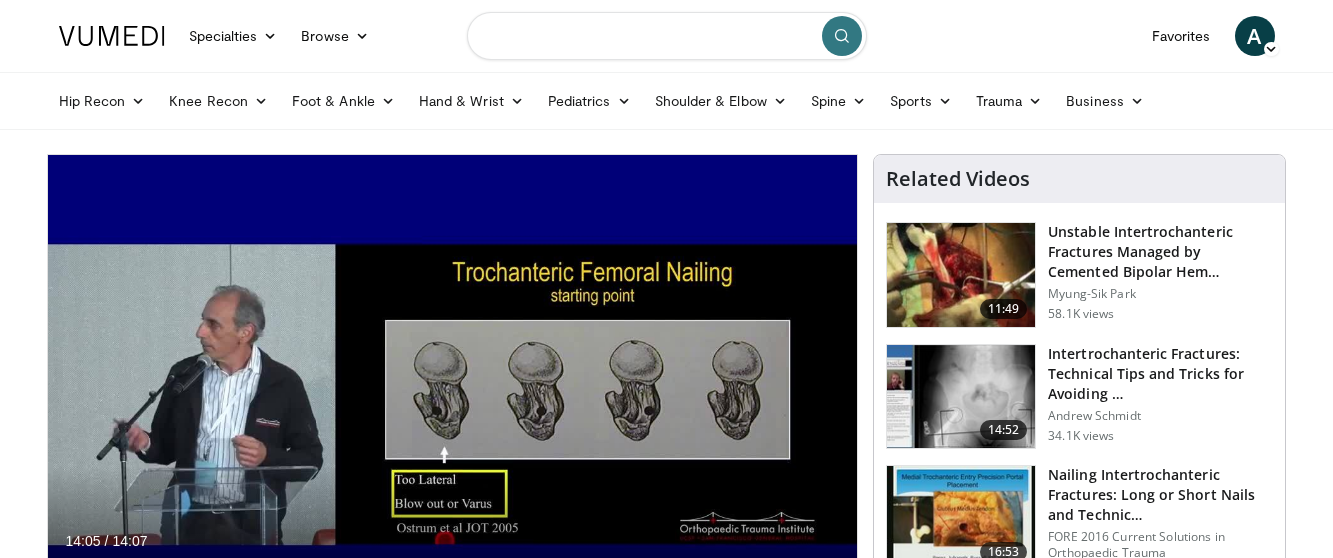 click at bounding box center (667, 36) 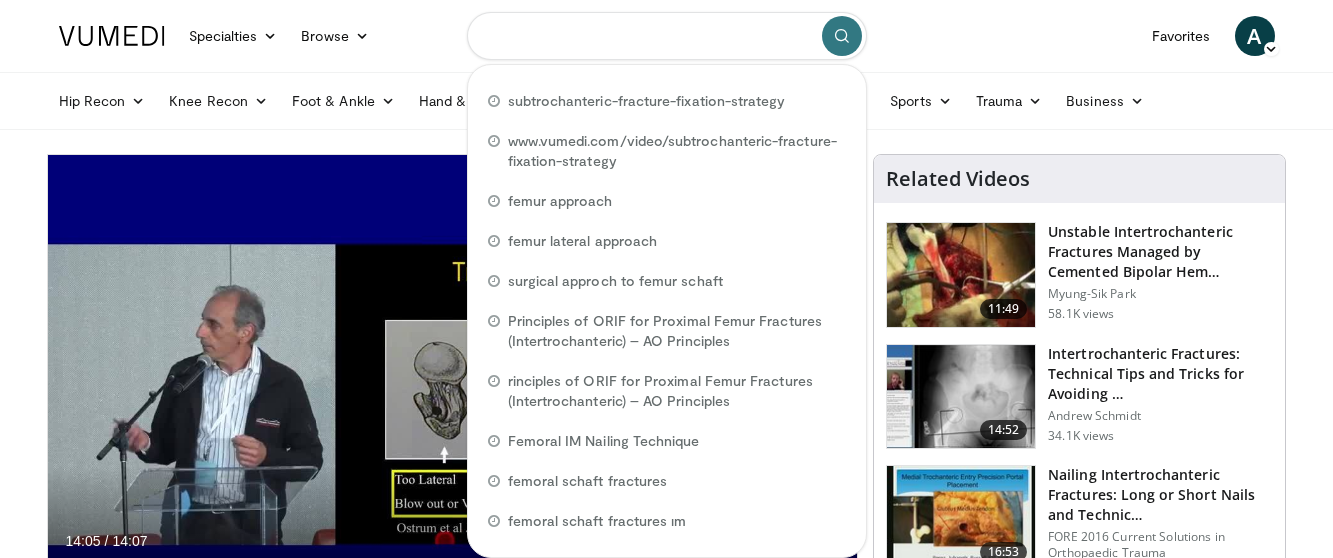 paste on "**********" 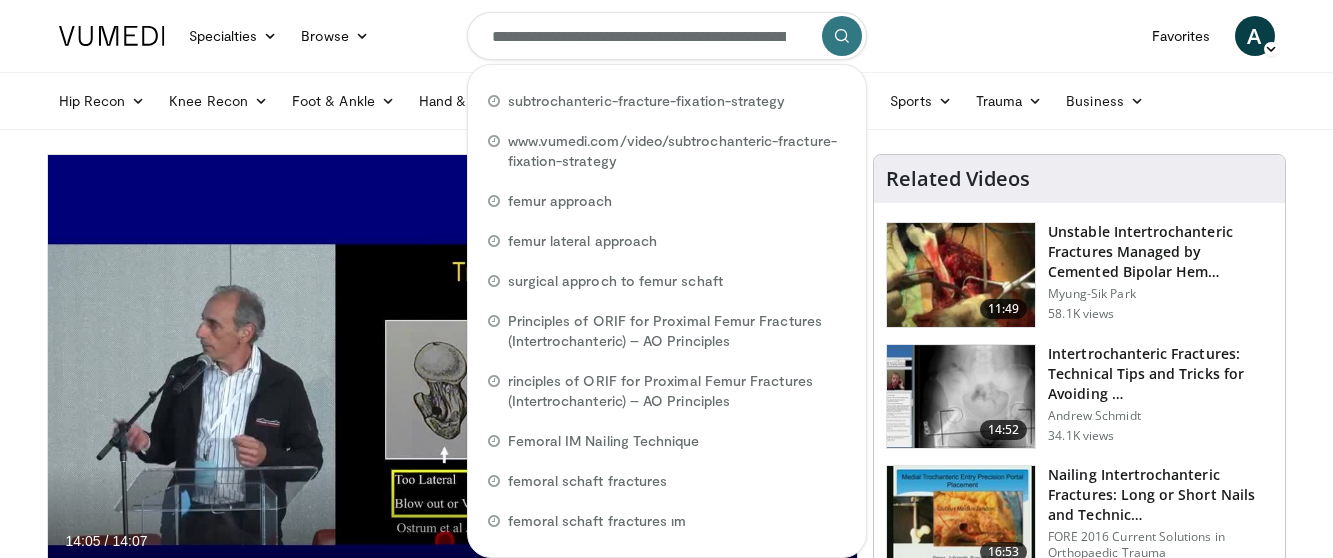 scroll, scrollTop: 0, scrollLeft: 155, axis: horizontal 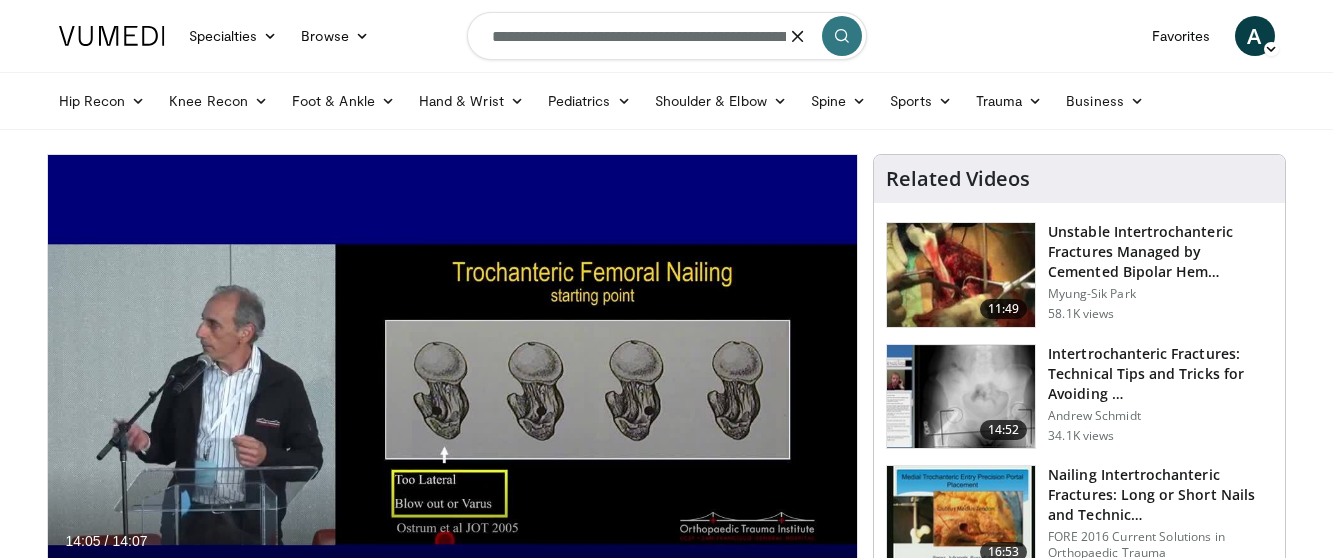 drag, startPoint x: 533, startPoint y: 35, endPoint x: 456, endPoint y: 25, distance: 77.64664 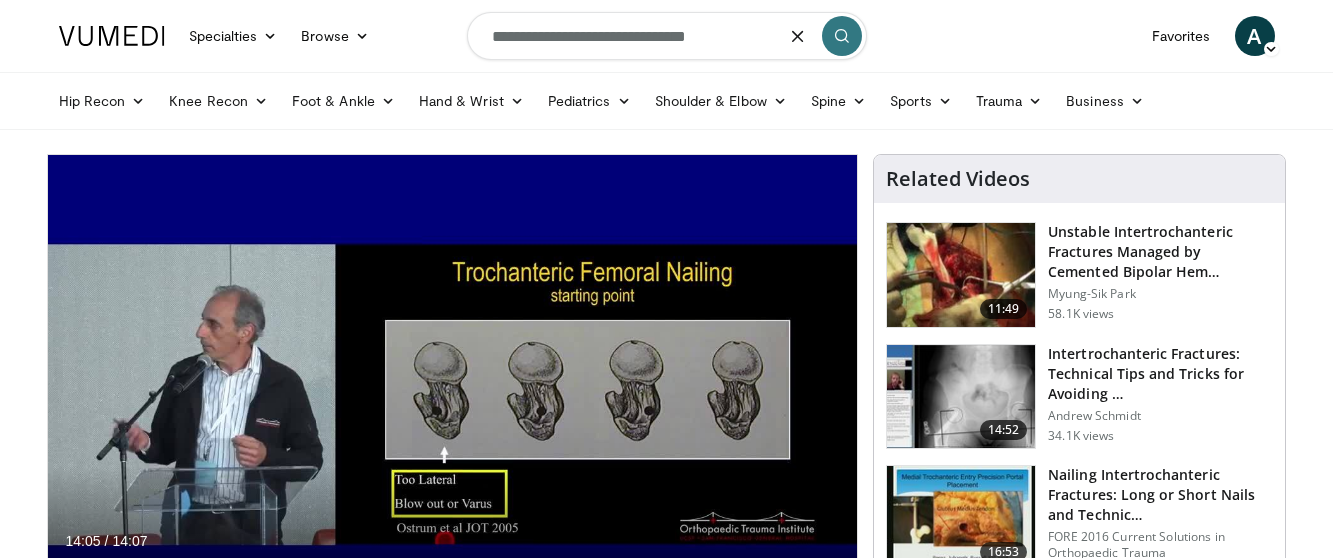 type on "**********" 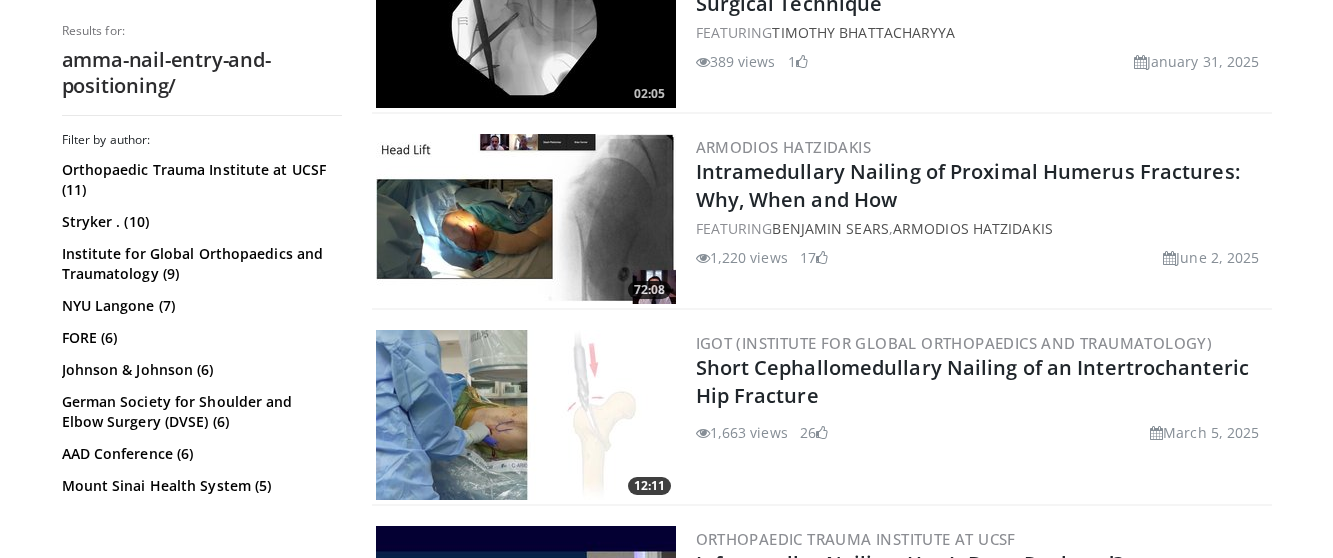 scroll, scrollTop: 696, scrollLeft: 0, axis: vertical 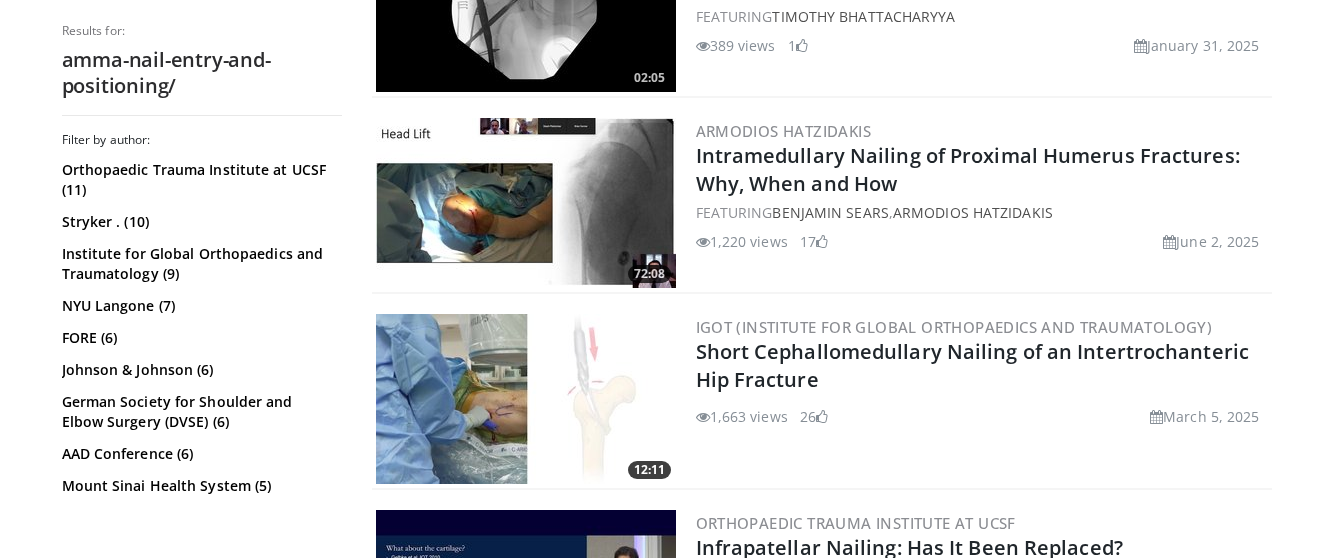 click at bounding box center [526, 399] 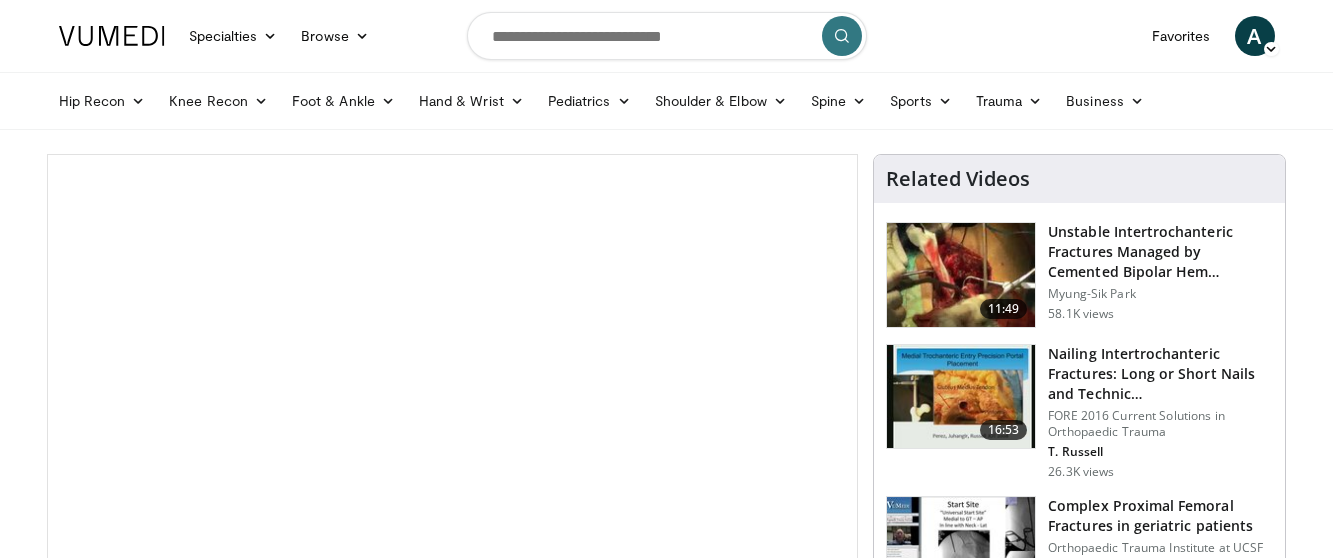 scroll, scrollTop: 0, scrollLeft: 0, axis: both 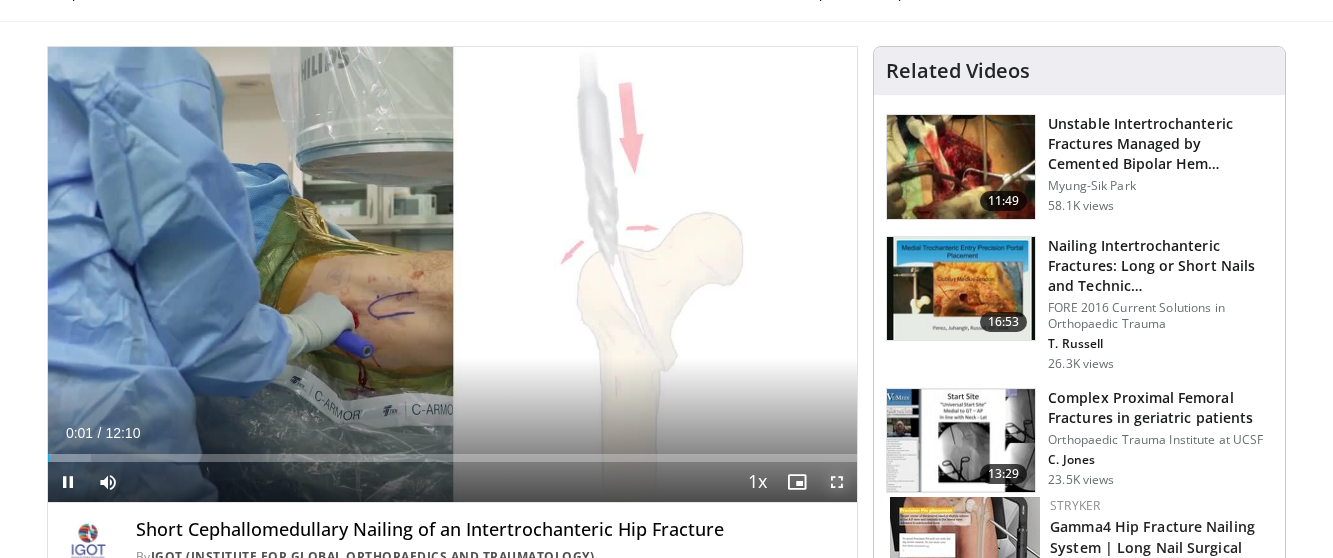 click at bounding box center [837, 482] 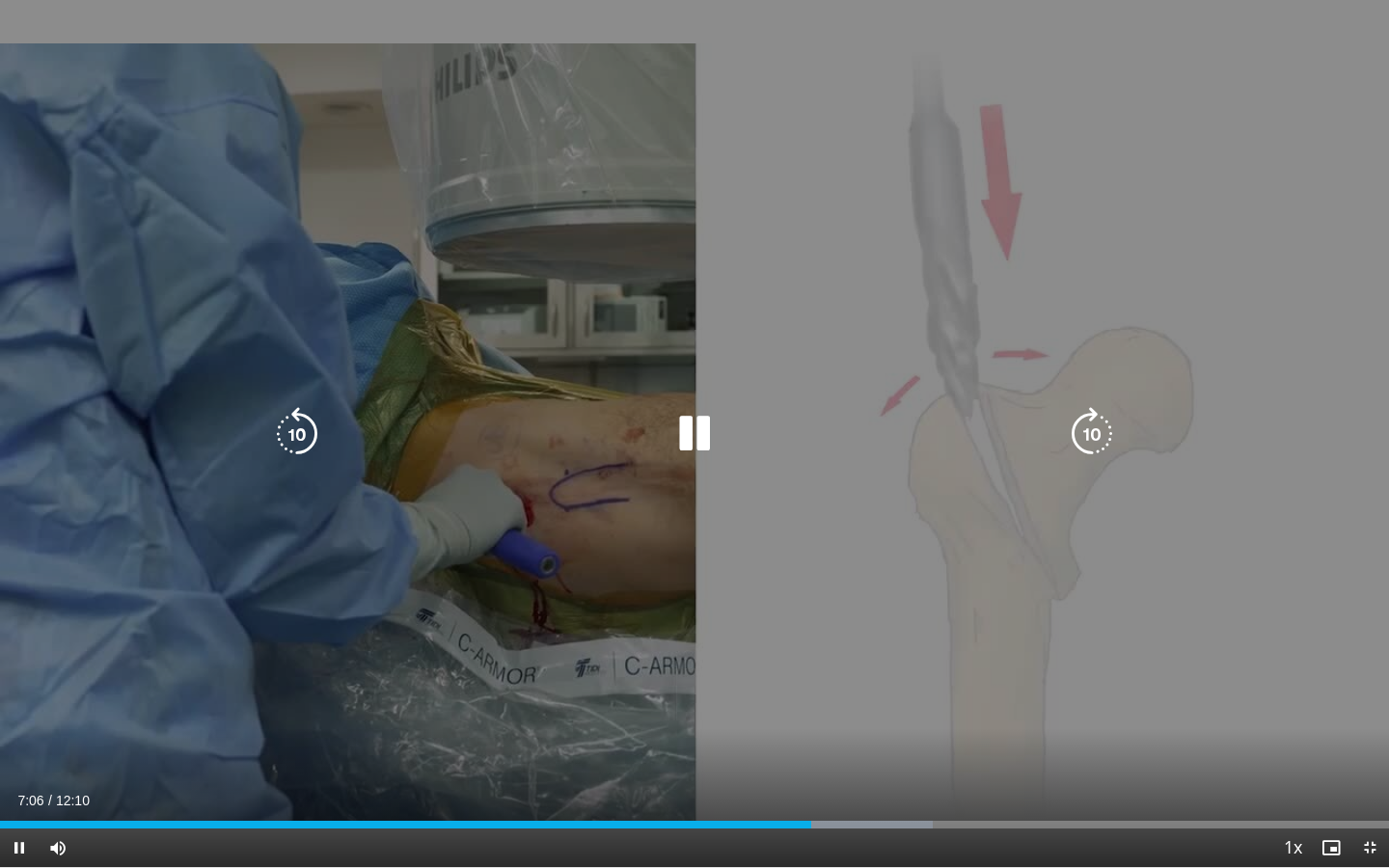 drag, startPoint x: 599, startPoint y: 554, endPoint x: 615, endPoint y: 529, distance: 29.681644 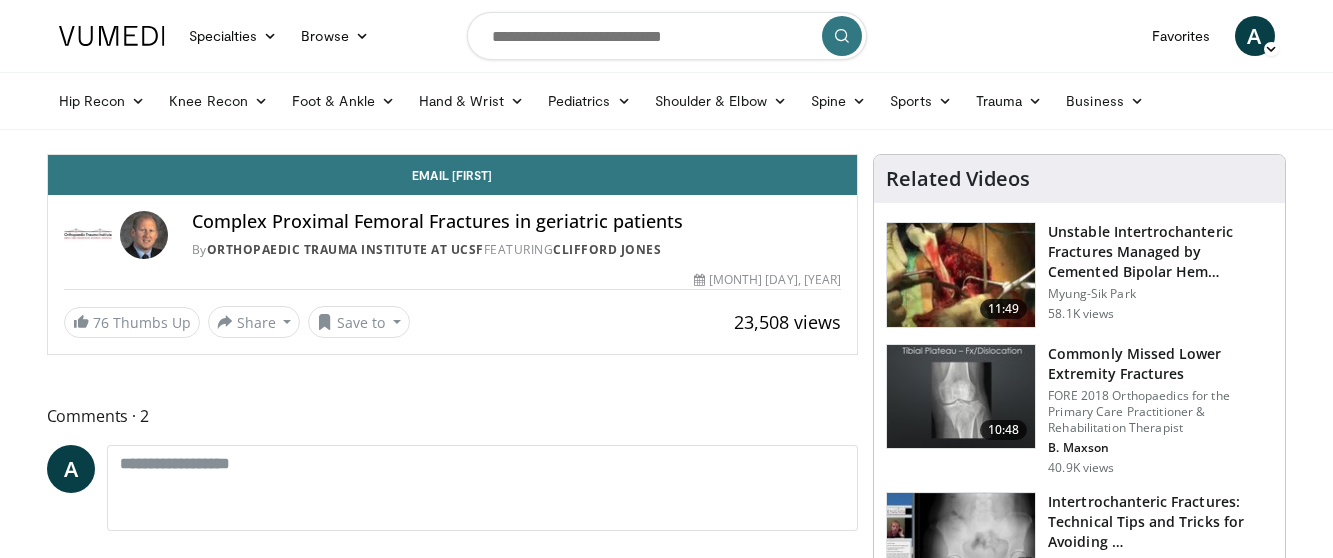 scroll, scrollTop: 0, scrollLeft: 0, axis: both 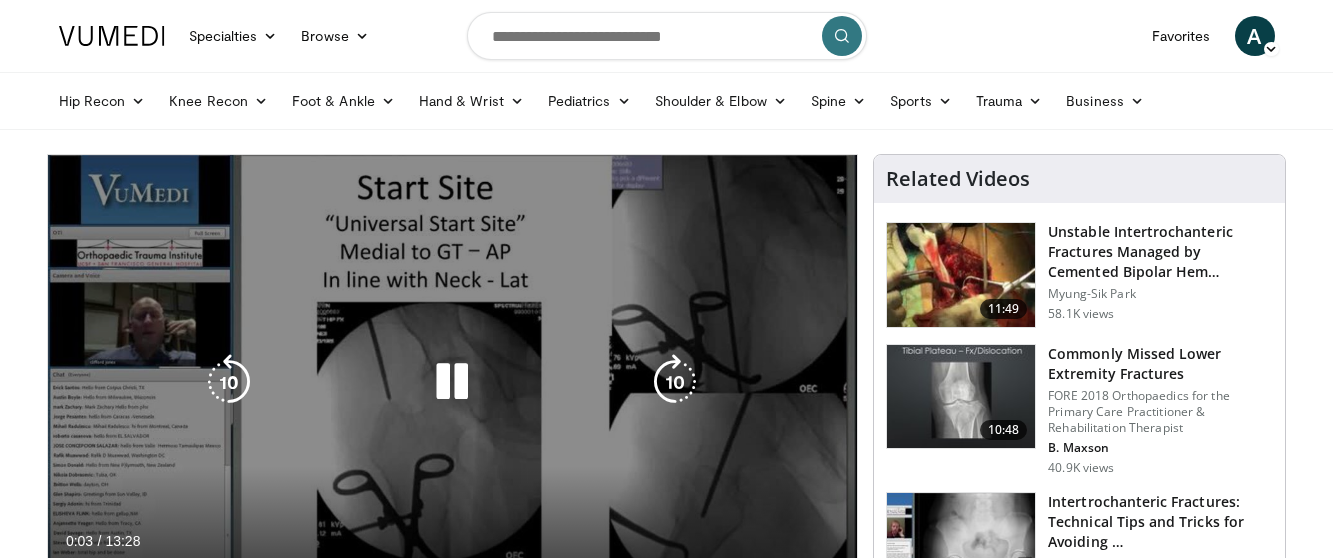 click at bounding box center (452, 382) 